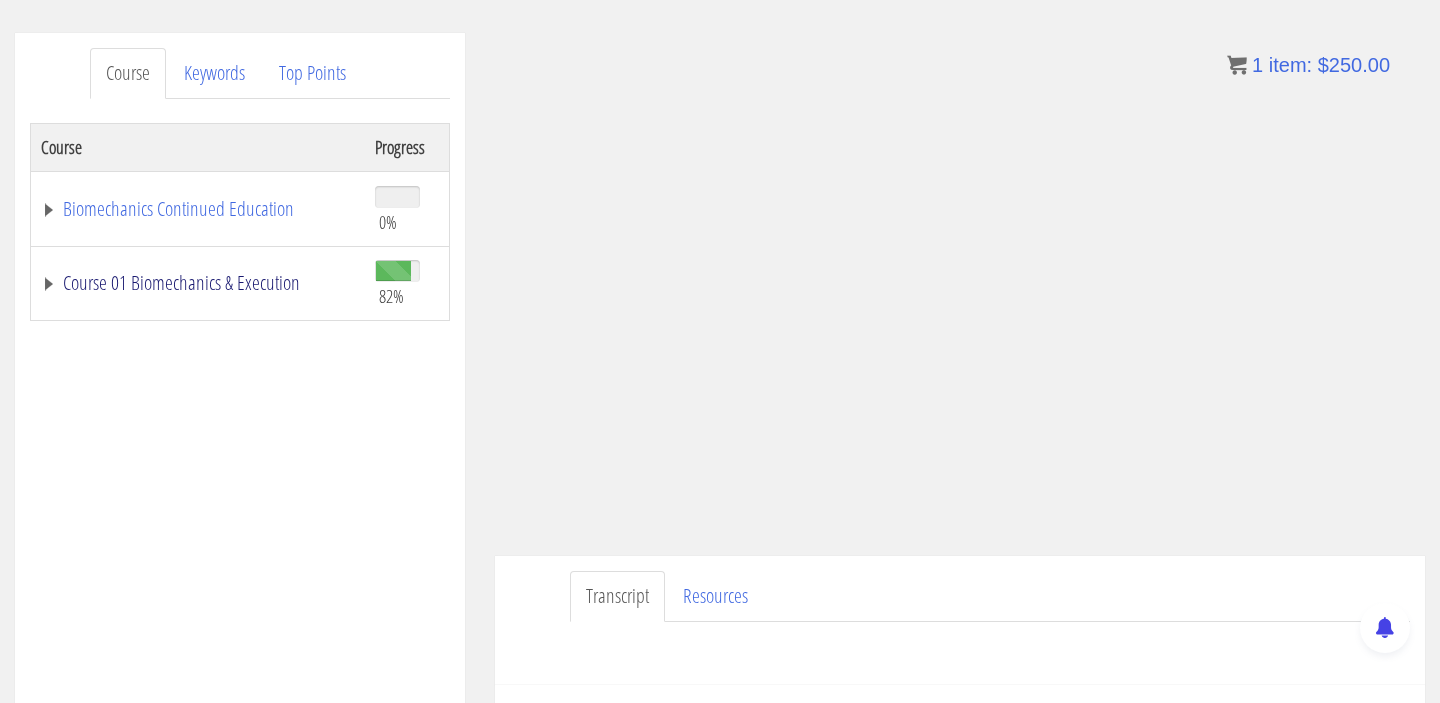 scroll, scrollTop: 0, scrollLeft: 0, axis: both 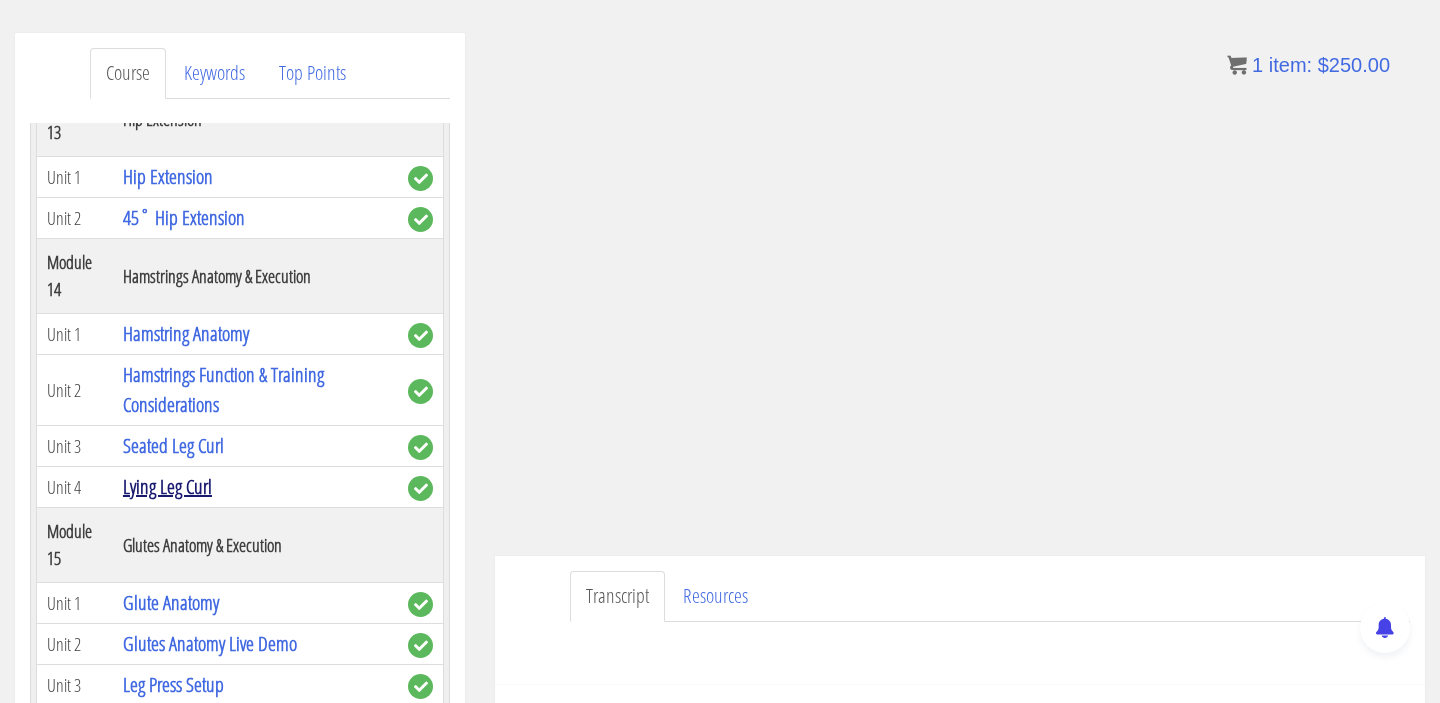 click on "Lying Leg Curl" at bounding box center (167, 486) 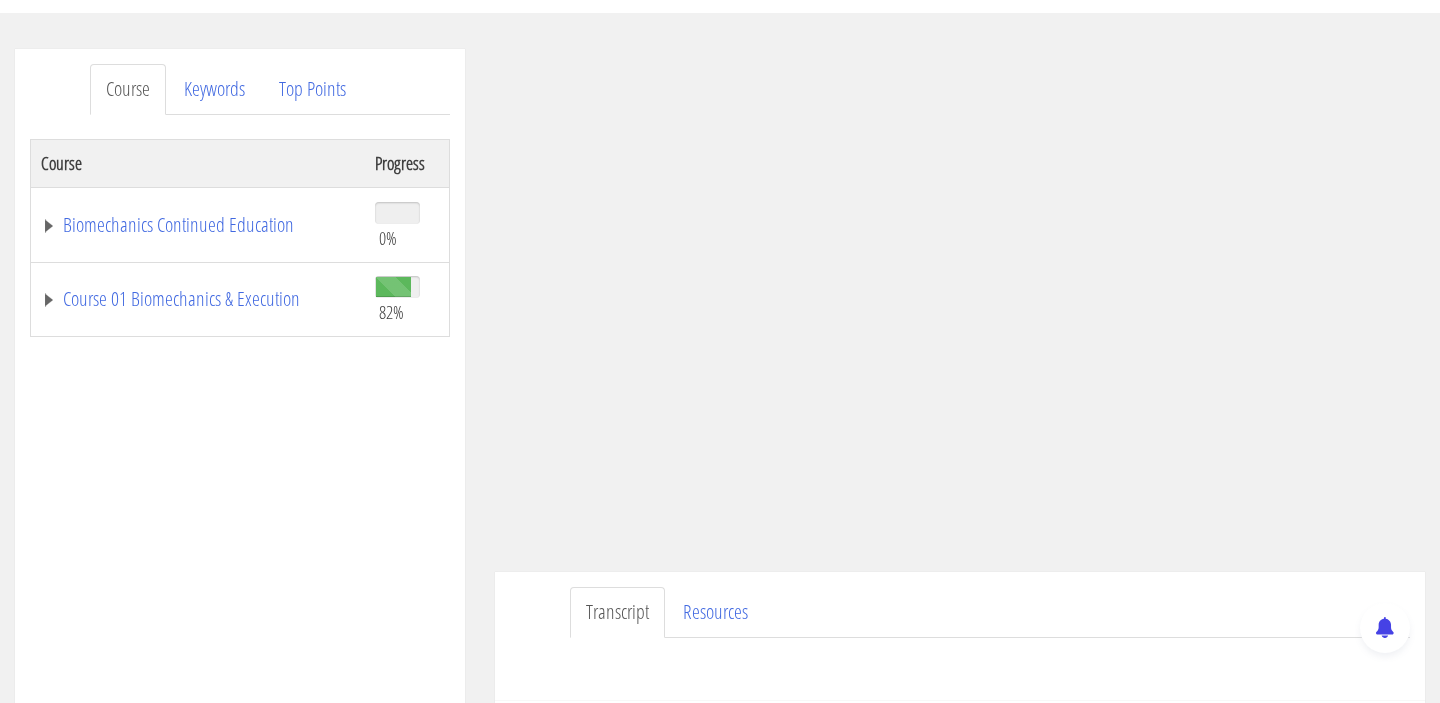scroll, scrollTop: 221, scrollLeft: 0, axis: vertical 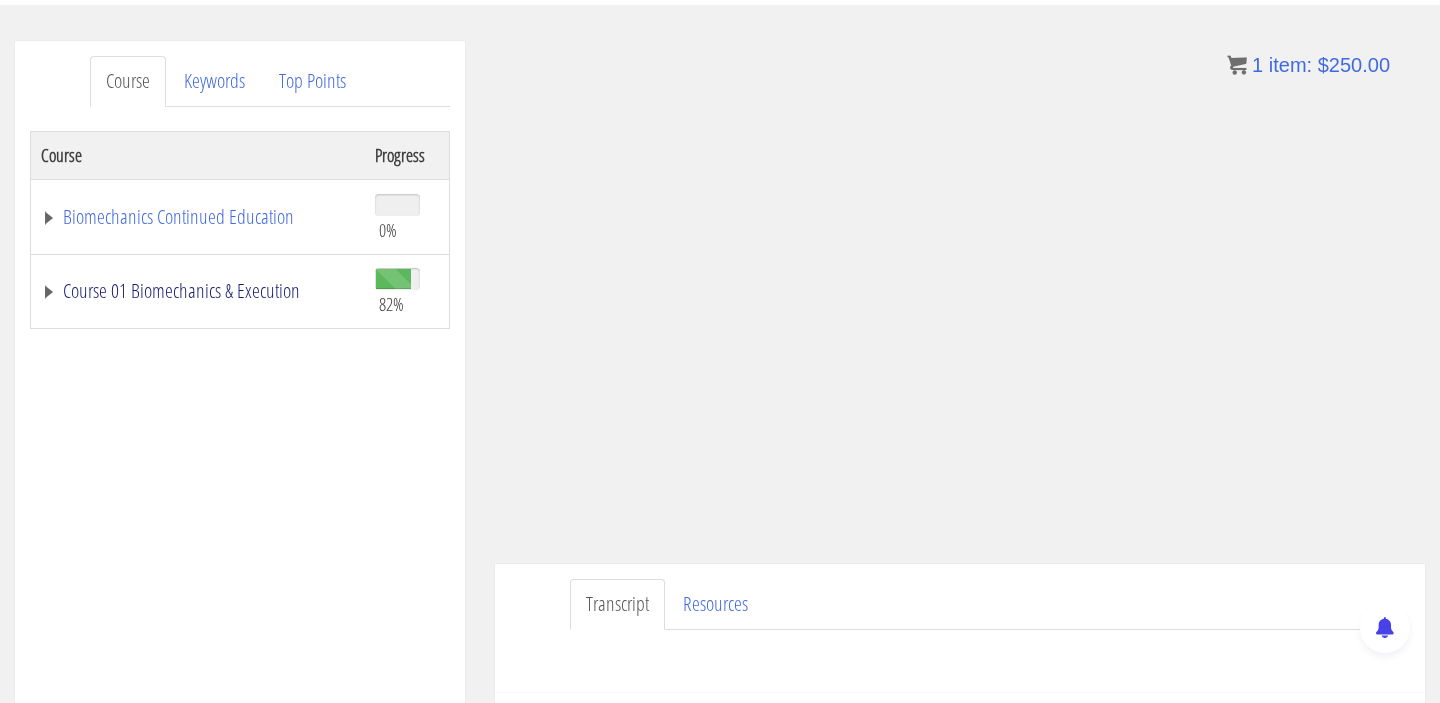 click on "Course 01 Biomechanics & Execution" at bounding box center [198, 291] 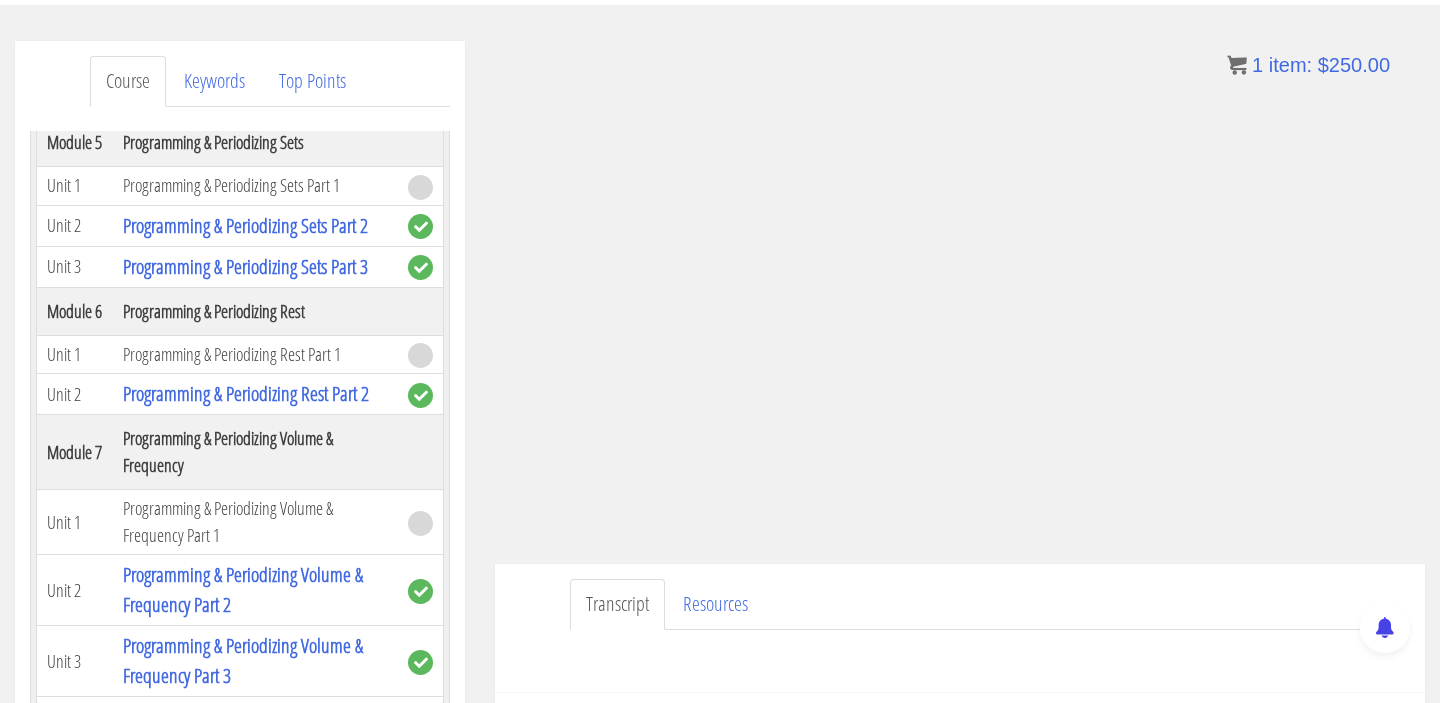 scroll, scrollTop: 3239, scrollLeft: 0, axis: vertical 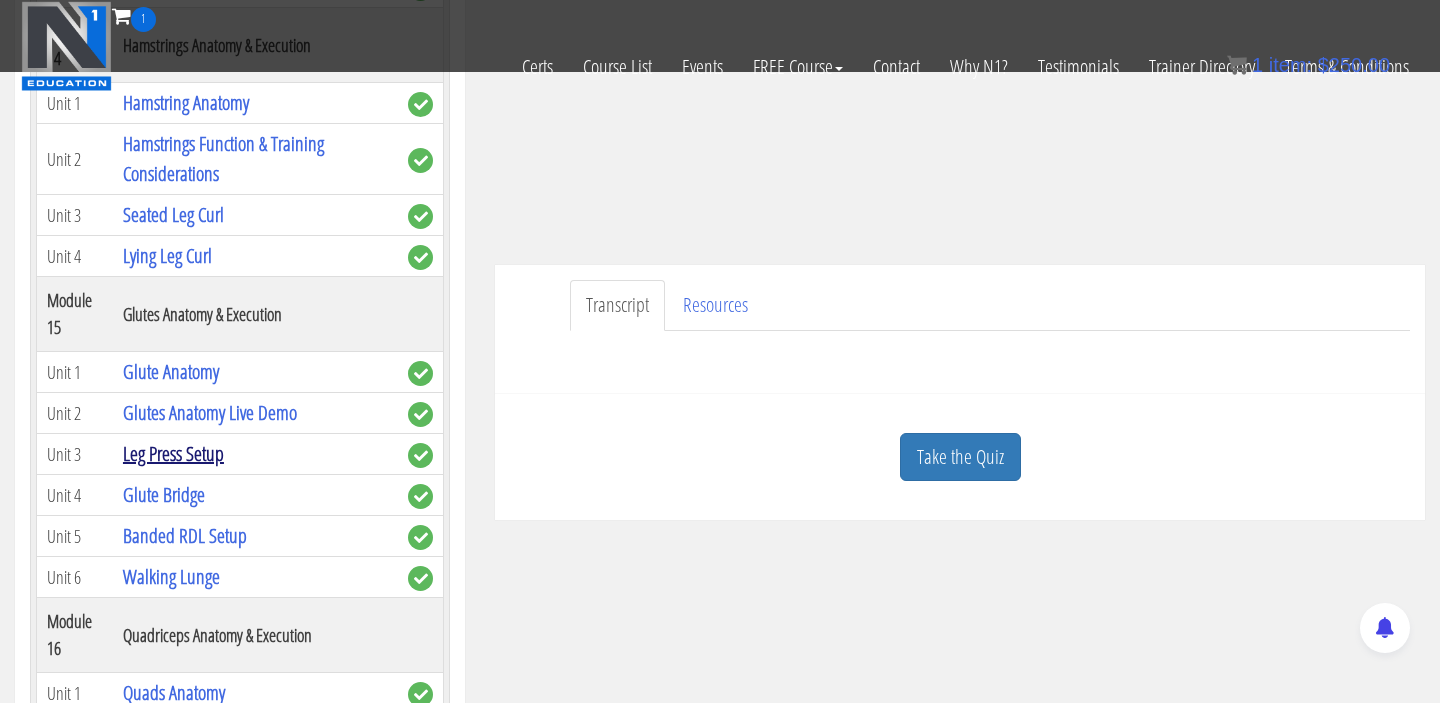 click on "Leg Press Setup" at bounding box center (173, 453) 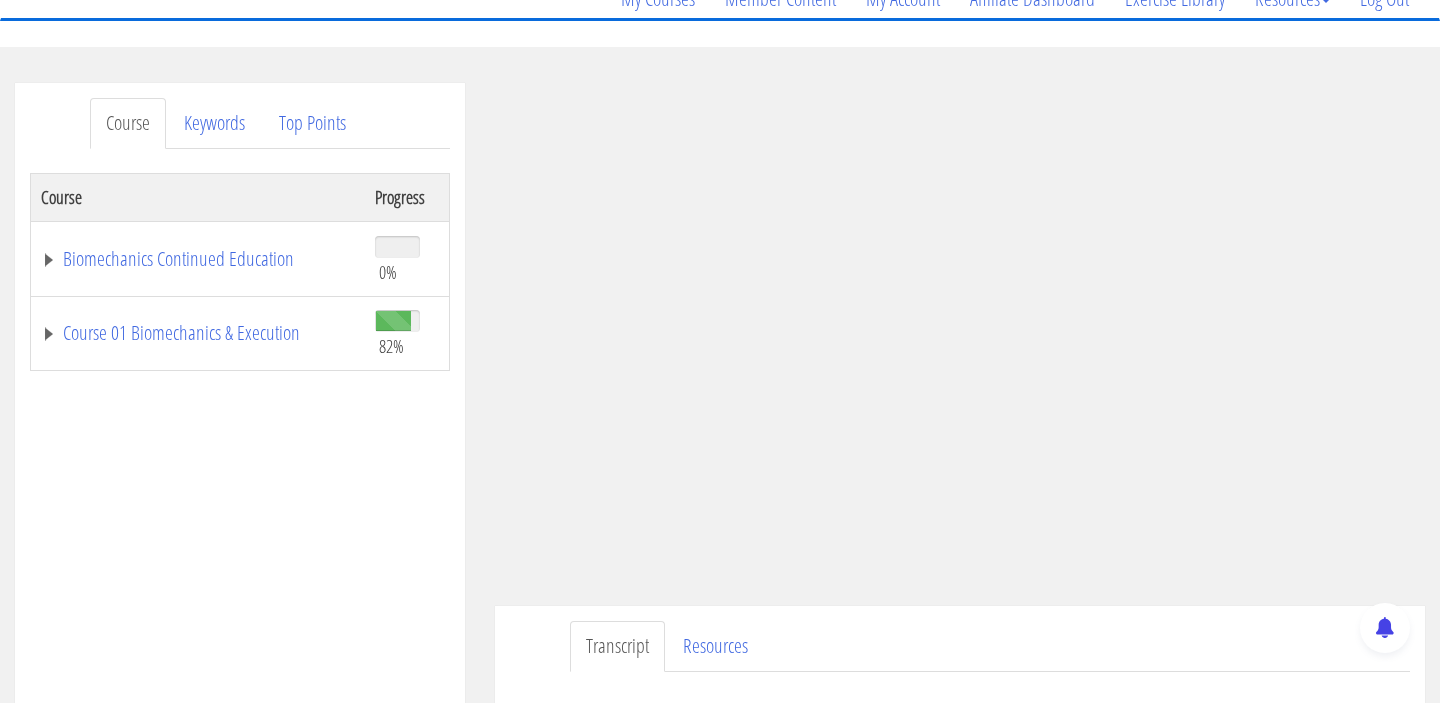 scroll, scrollTop: 181, scrollLeft: 0, axis: vertical 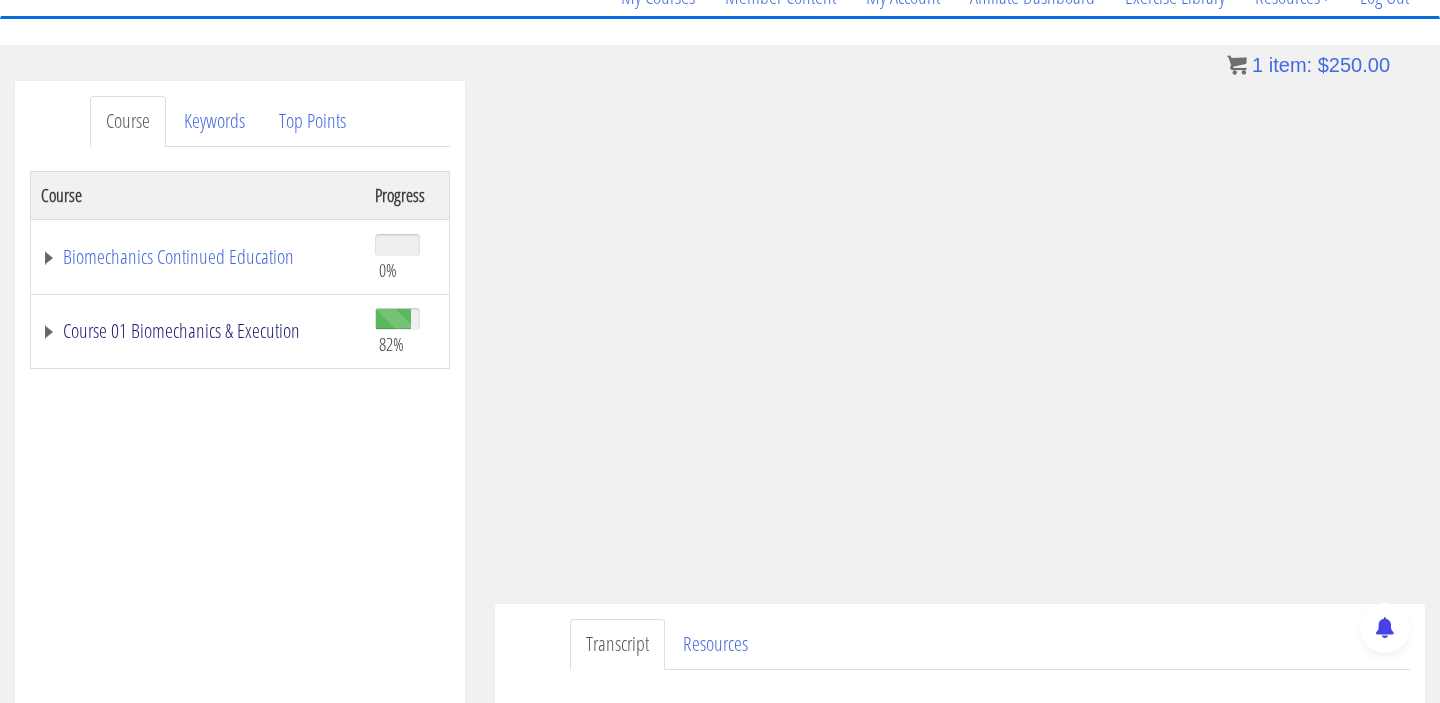 click on "Course 01 Biomechanics & Execution" at bounding box center (198, 331) 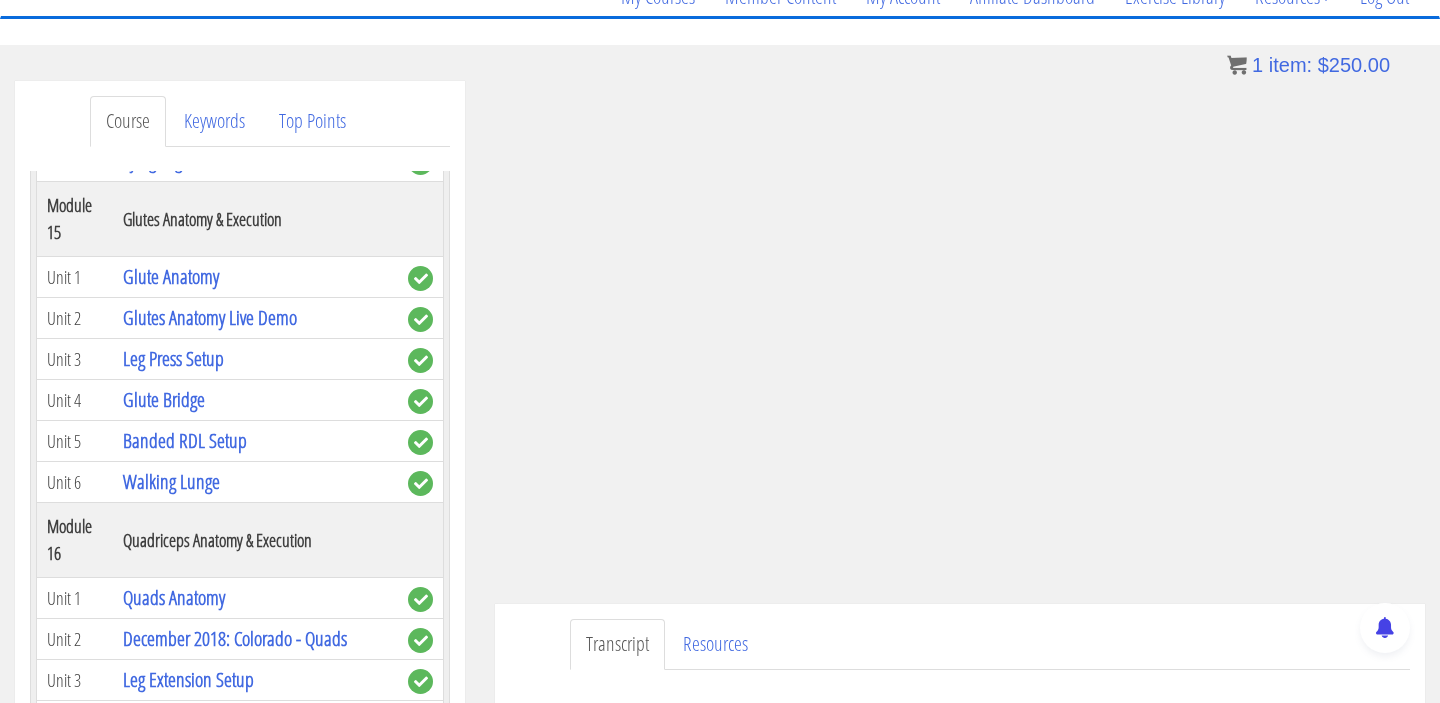 scroll, scrollTop: 5360, scrollLeft: 0, axis: vertical 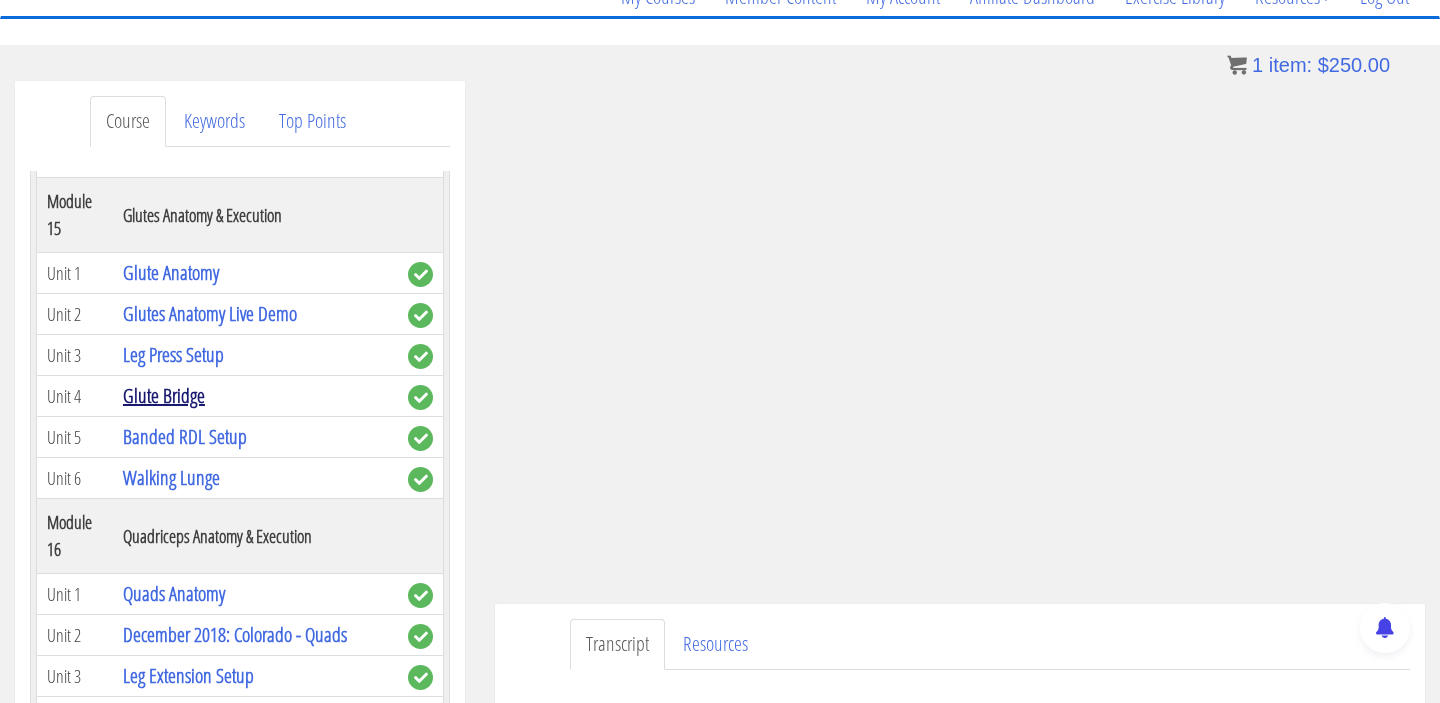 click on "Glute Bridge" at bounding box center [164, 395] 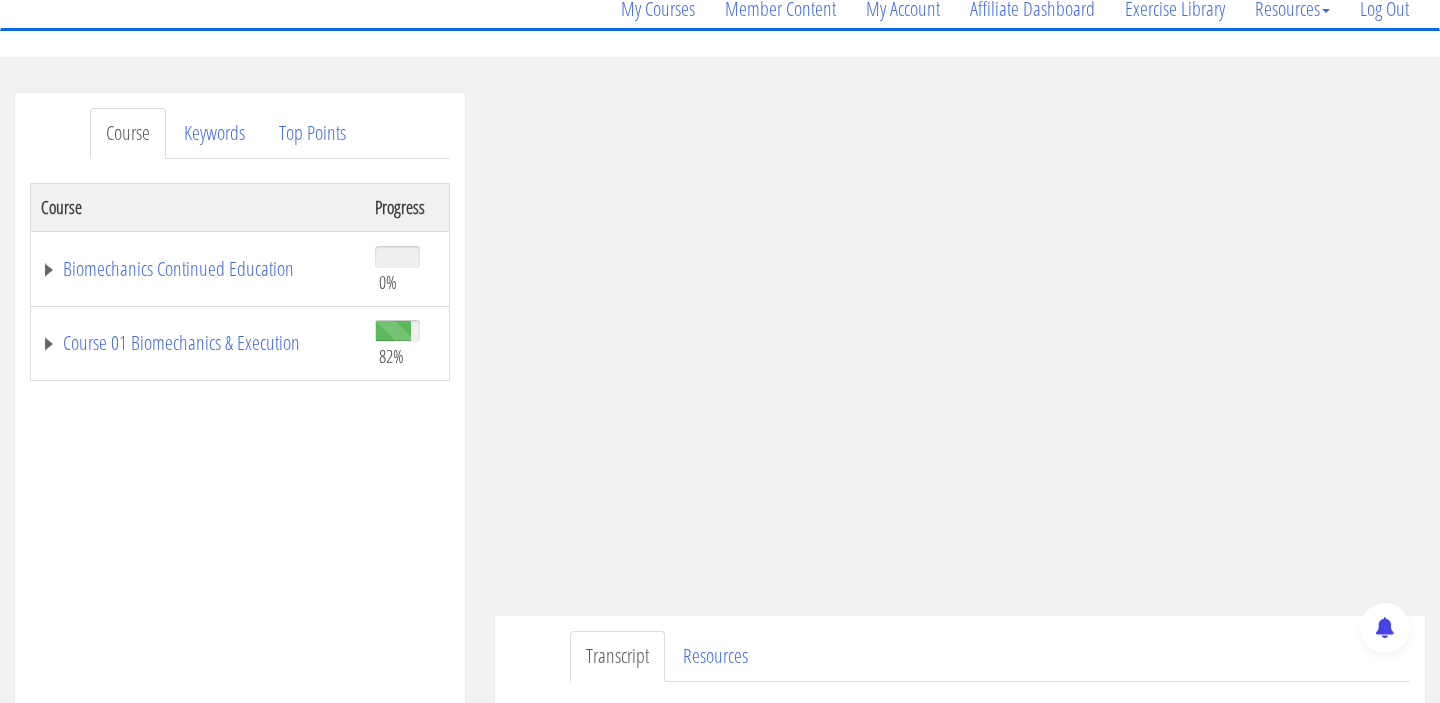 scroll, scrollTop: 204, scrollLeft: 0, axis: vertical 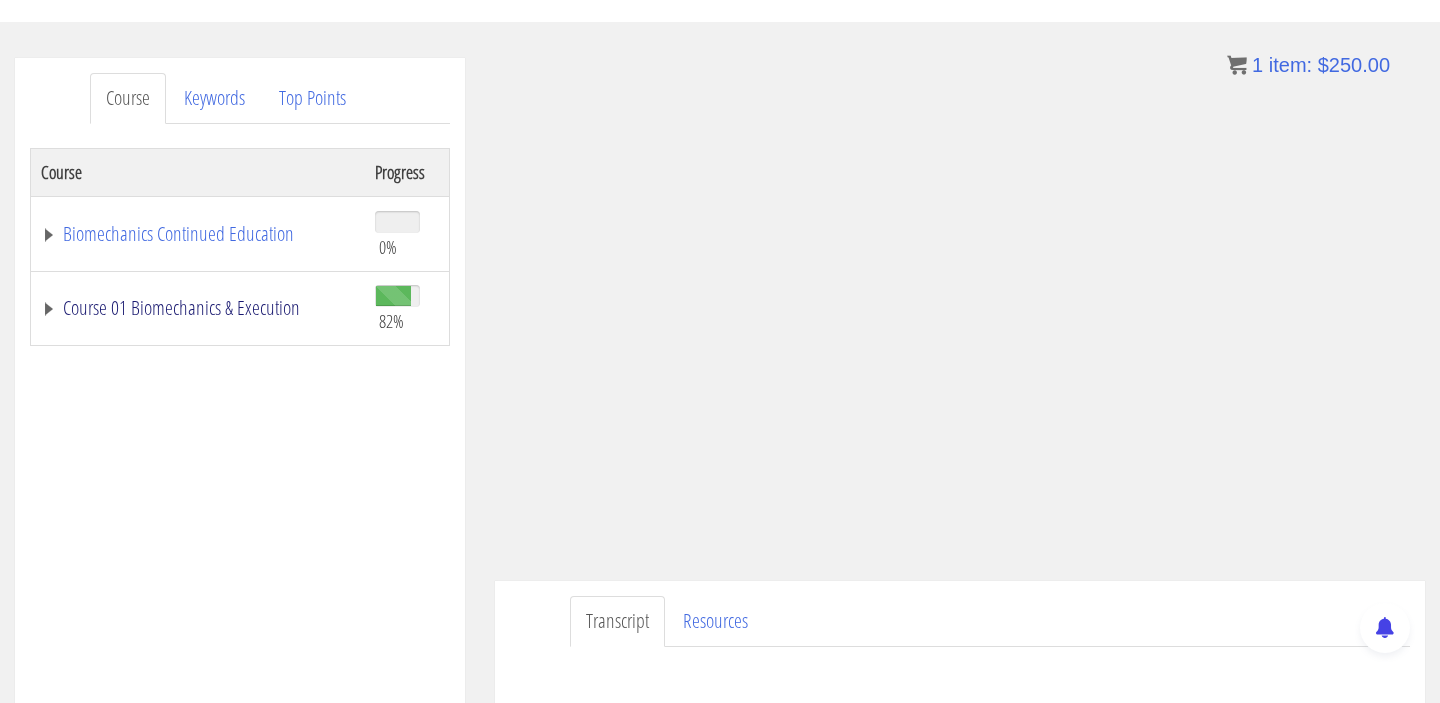 click on "Course 01 Biomechanics & Execution" at bounding box center [198, 308] 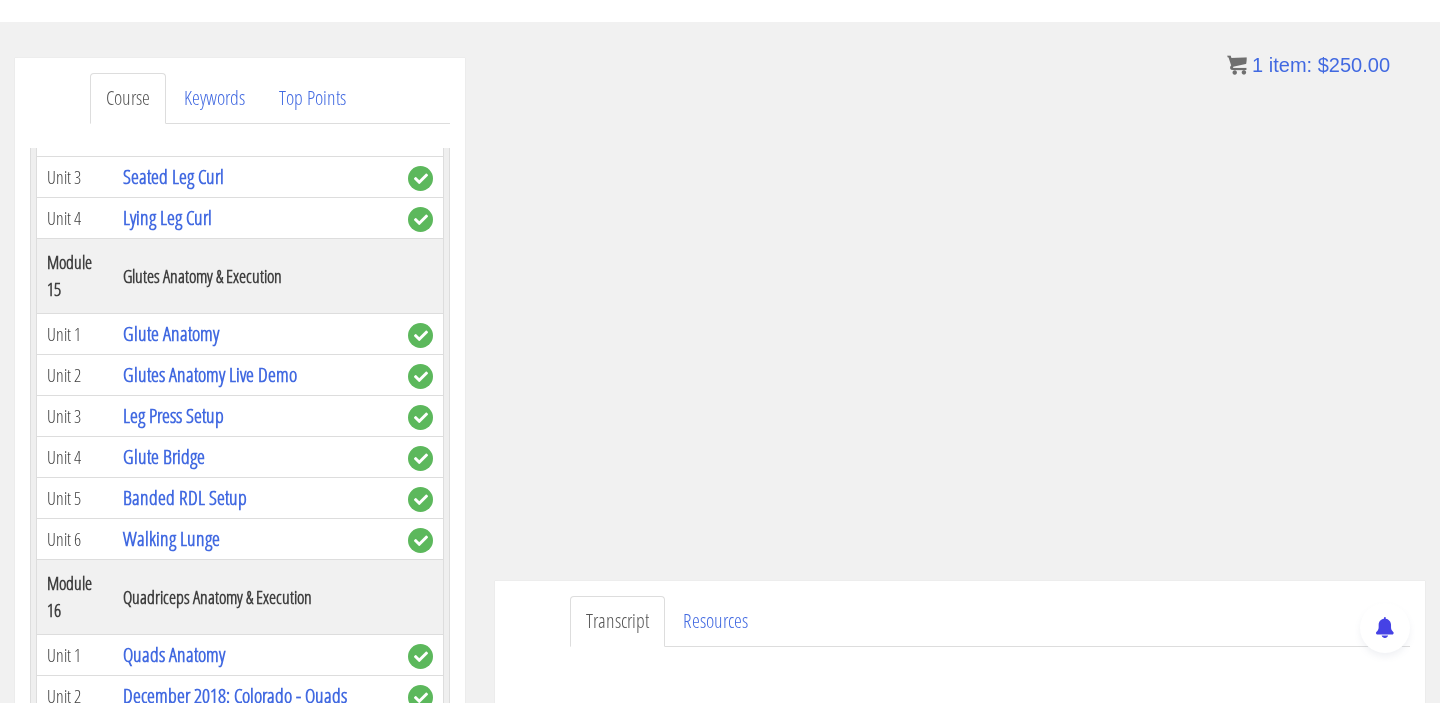 scroll, scrollTop: 5286, scrollLeft: 0, axis: vertical 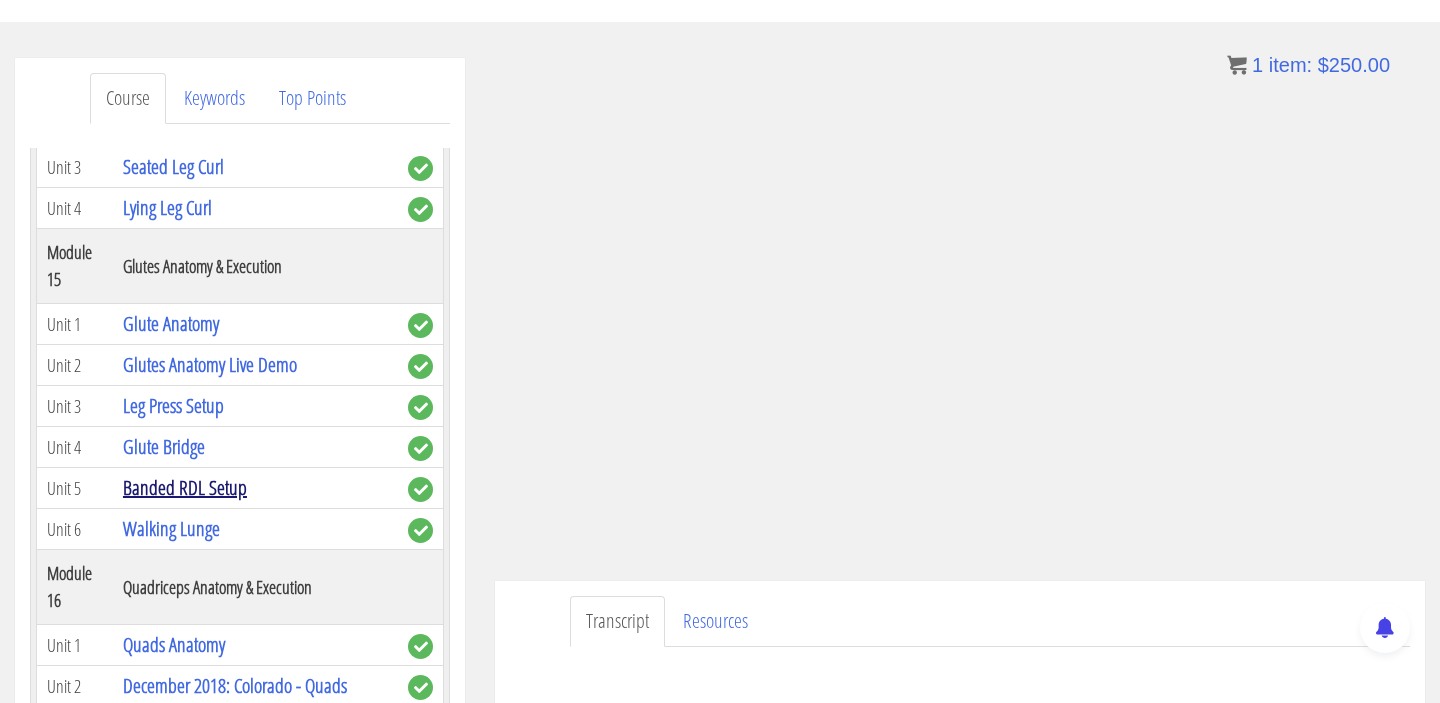 click on "Banded RDL Setup" at bounding box center (185, 487) 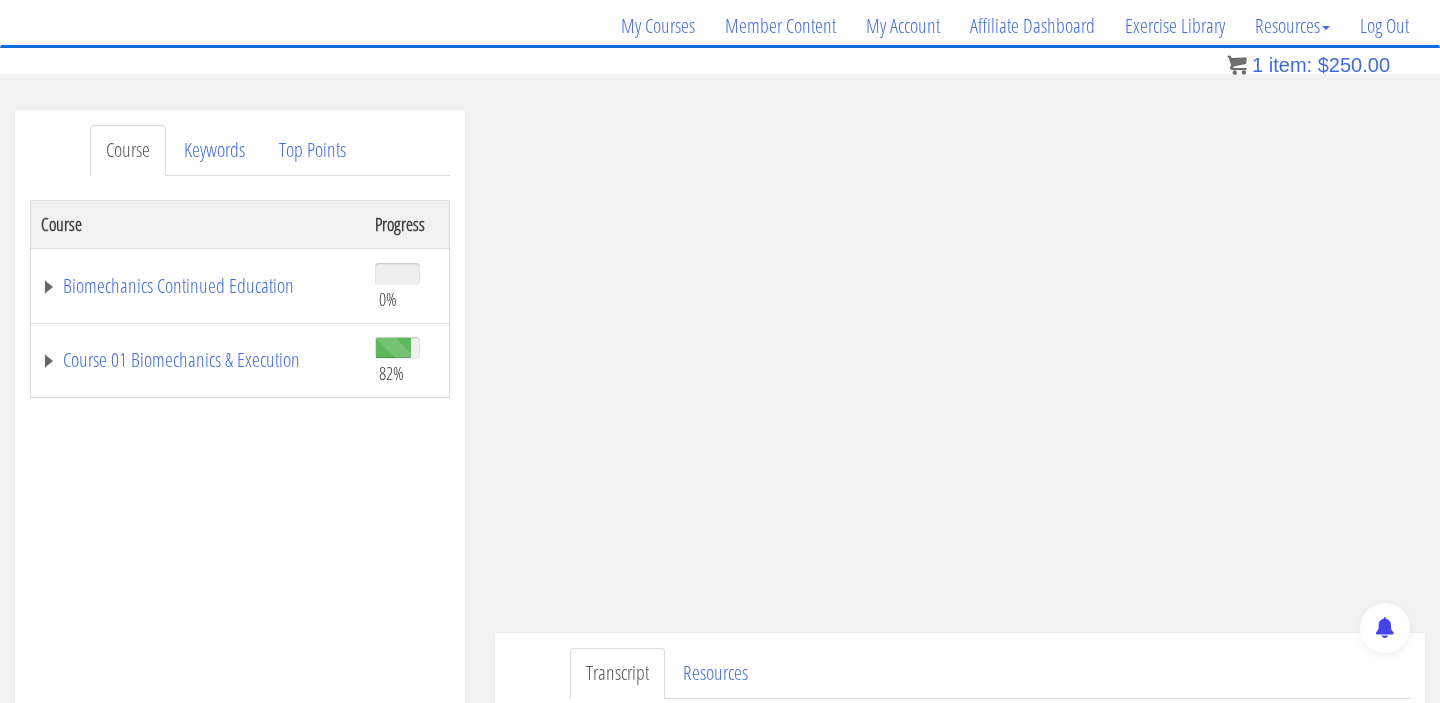 scroll, scrollTop: 187, scrollLeft: 0, axis: vertical 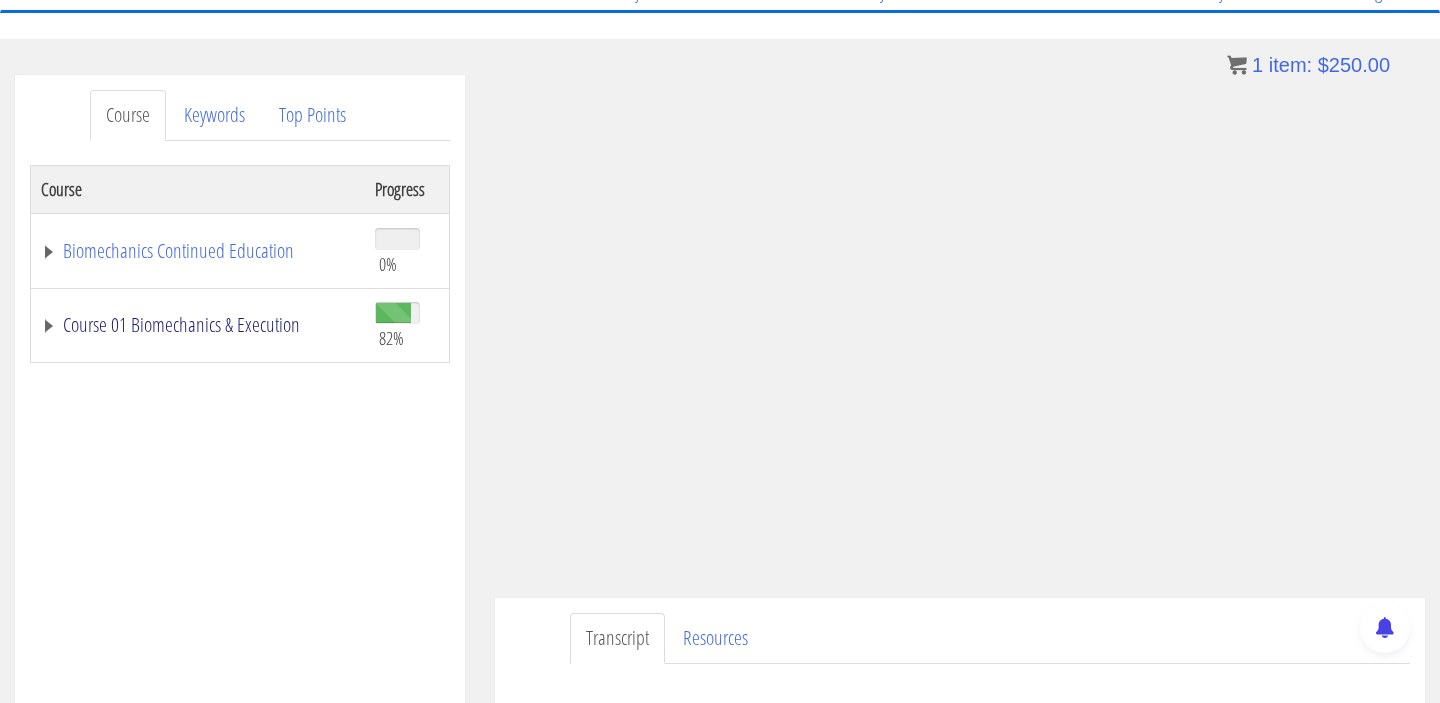 click on "Course 01 Biomechanics & Execution" at bounding box center [198, 325] 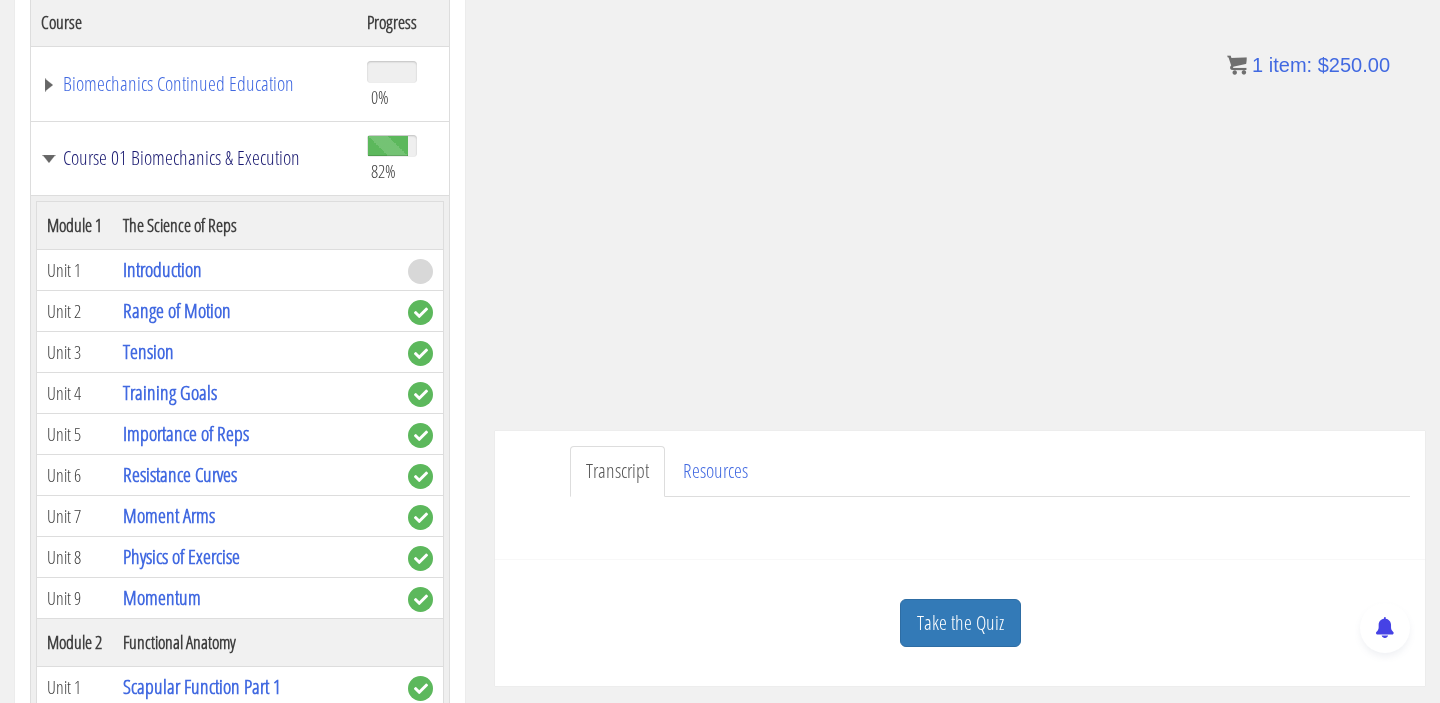 scroll, scrollTop: 350, scrollLeft: 0, axis: vertical 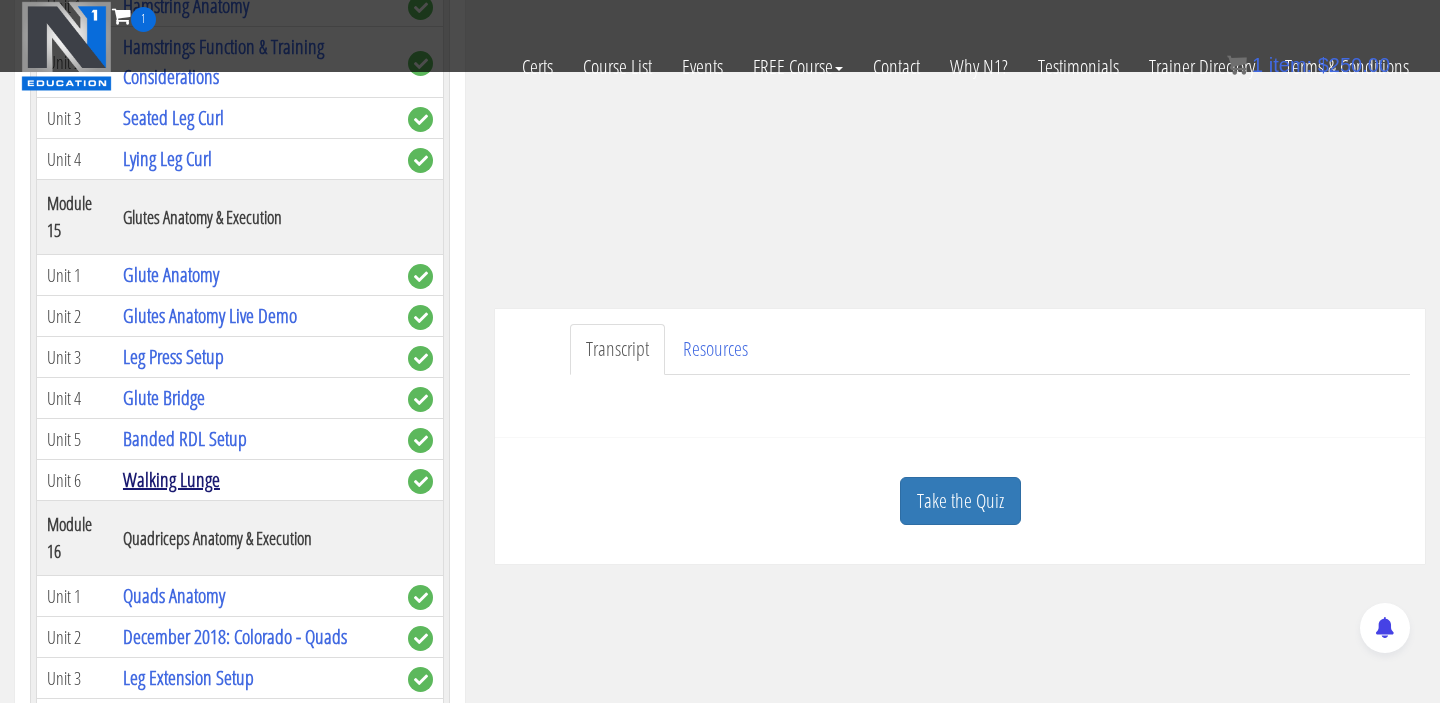 click on "Walking Lunge" at bounding box center [171, 479] 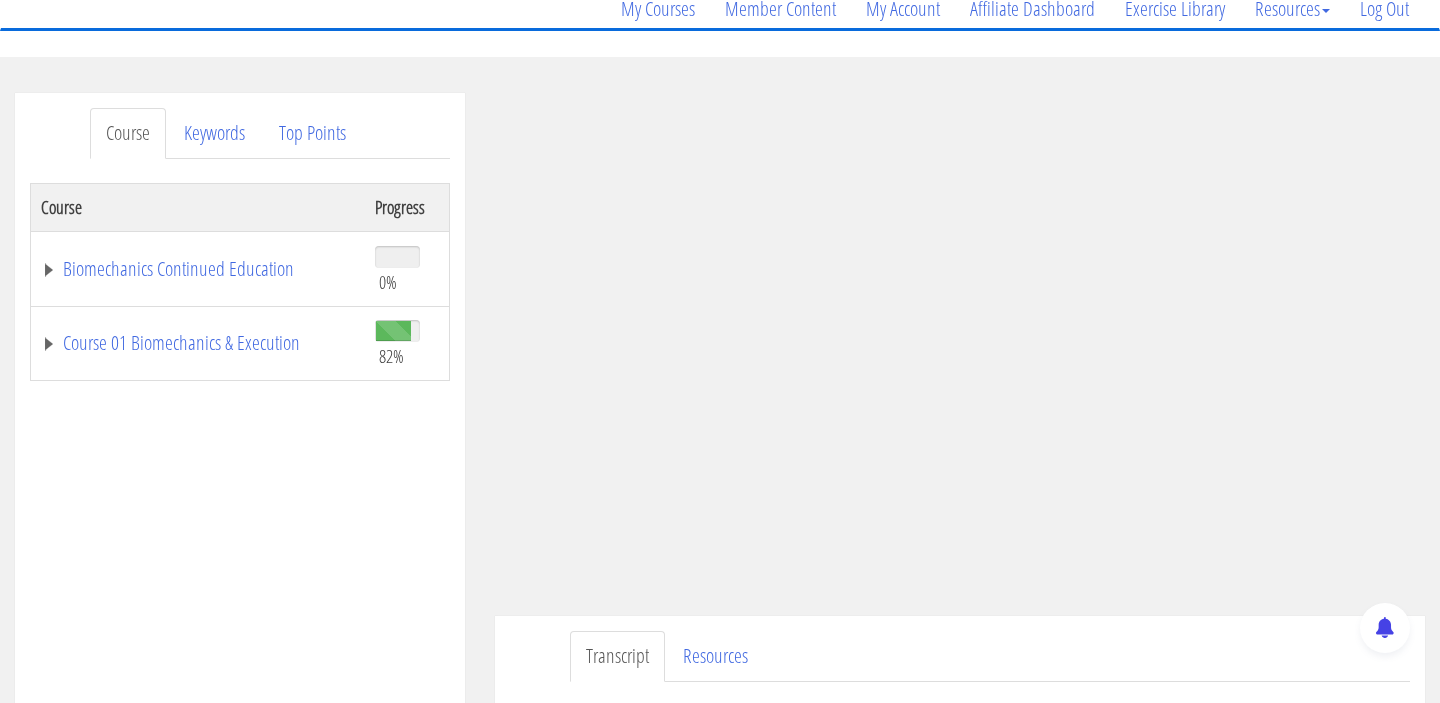 scroll, scrollTop: 171, scrollLeft: 0, axis: vertical 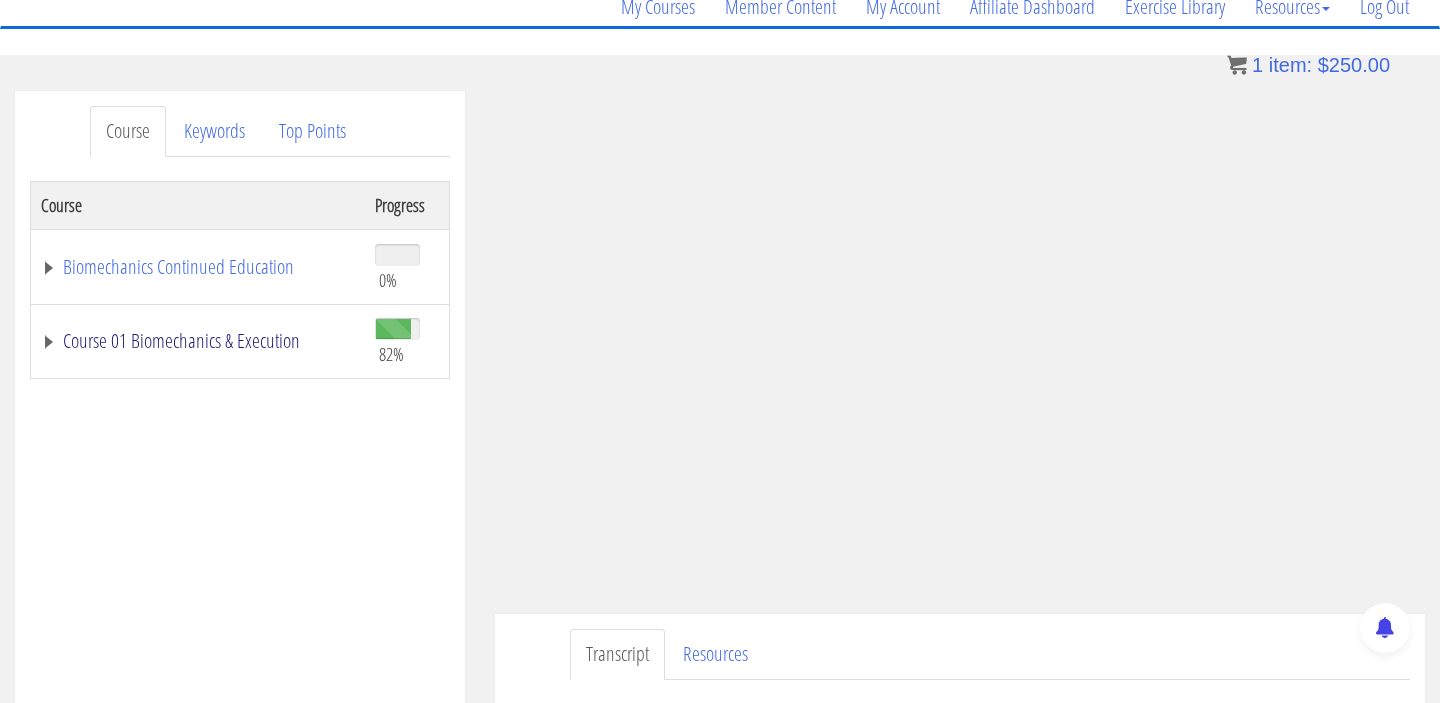 click on "Course 01 Biomechanics & Execution" at bounding box center (198, 341) 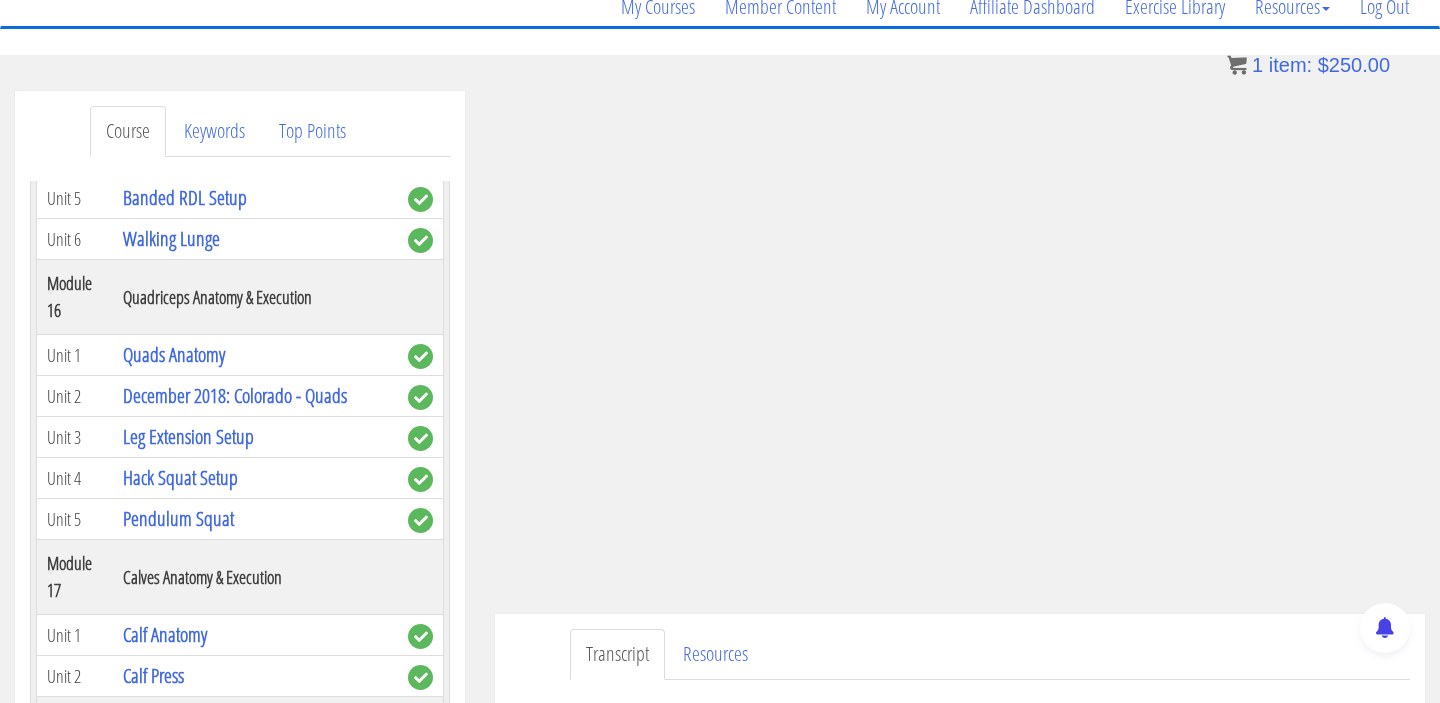 scroll, scrollTop: 5612, scrollLeft: 0, axis: vertical 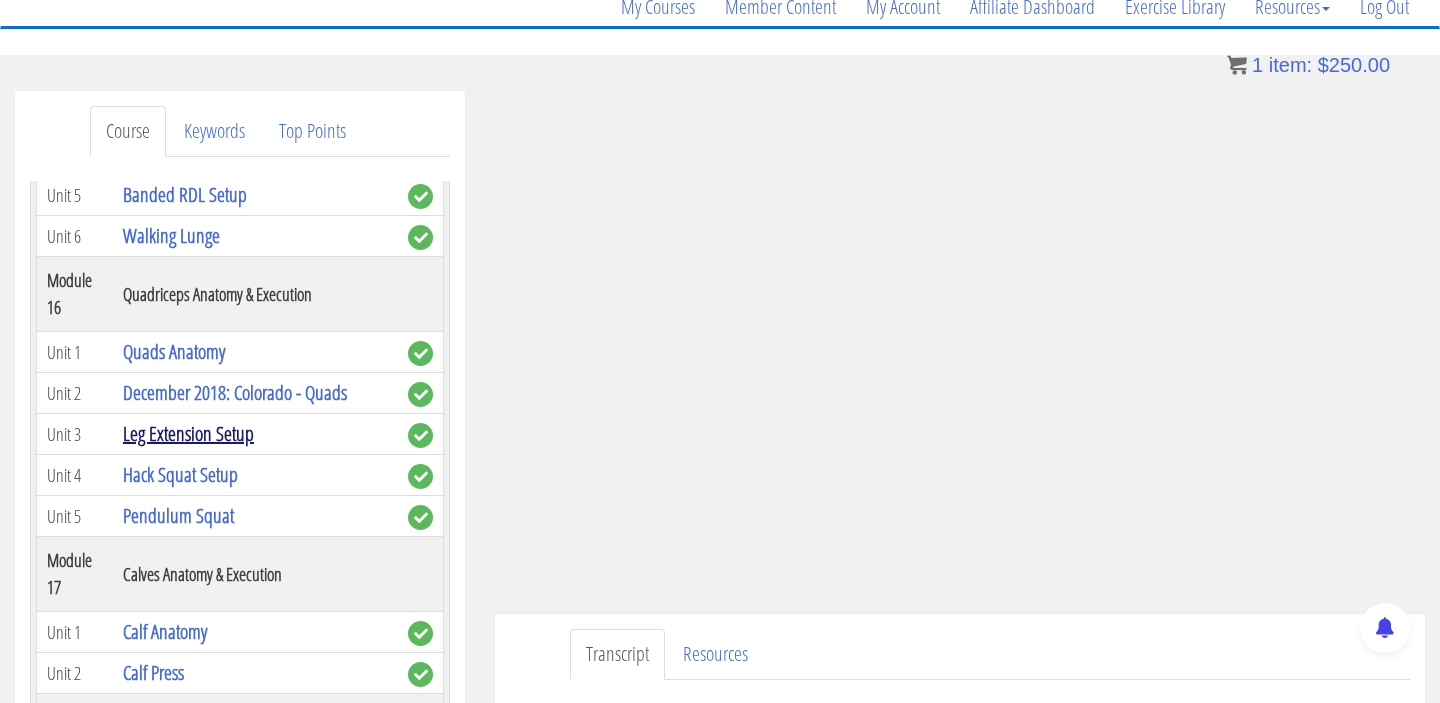 click on "Leg Extension Setup" at bounding box center (188, 433) 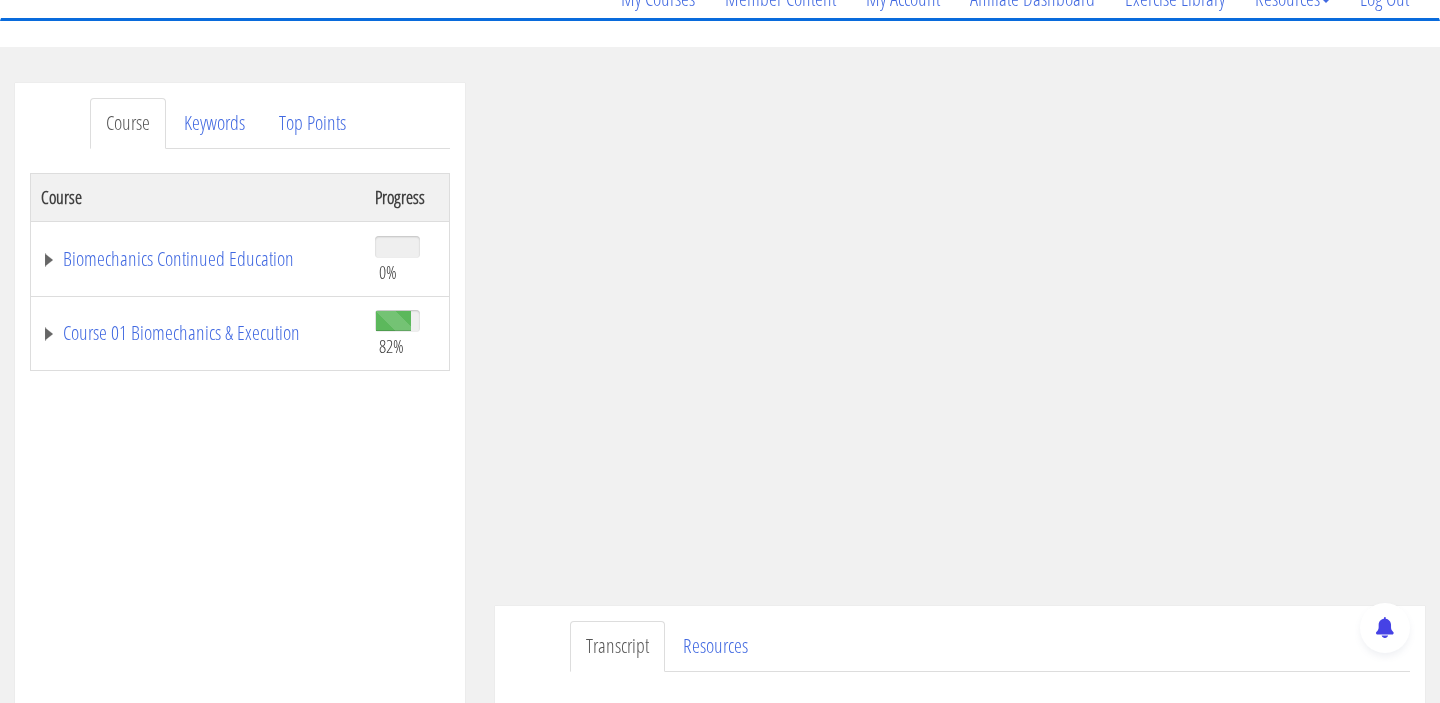 scroll, scrollTop: 197, scrollLeft: 0, axis: vertical 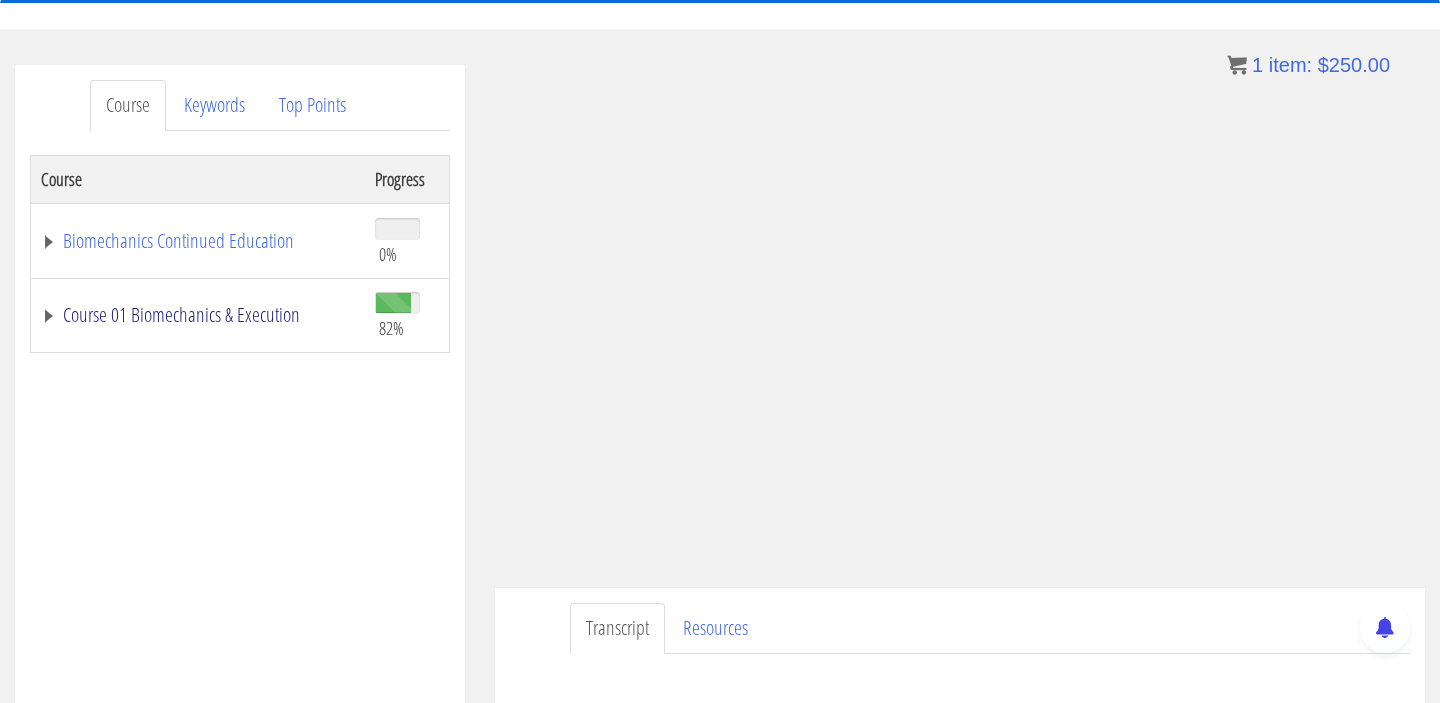 click on "Course 01 Biomechanics & Execution" at bounding box center [198, 315] 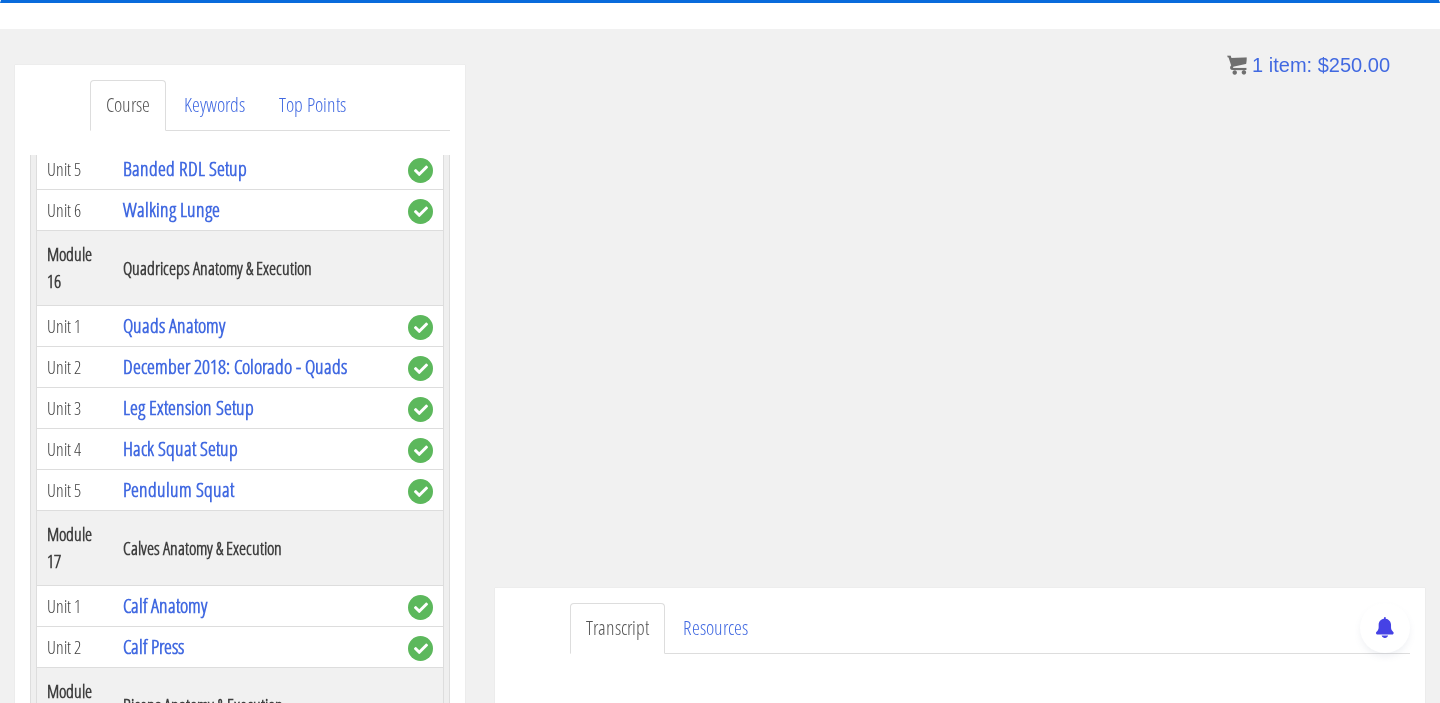 scroll, scrollTop: 5610, scrollLeft: 0, axis: vertical 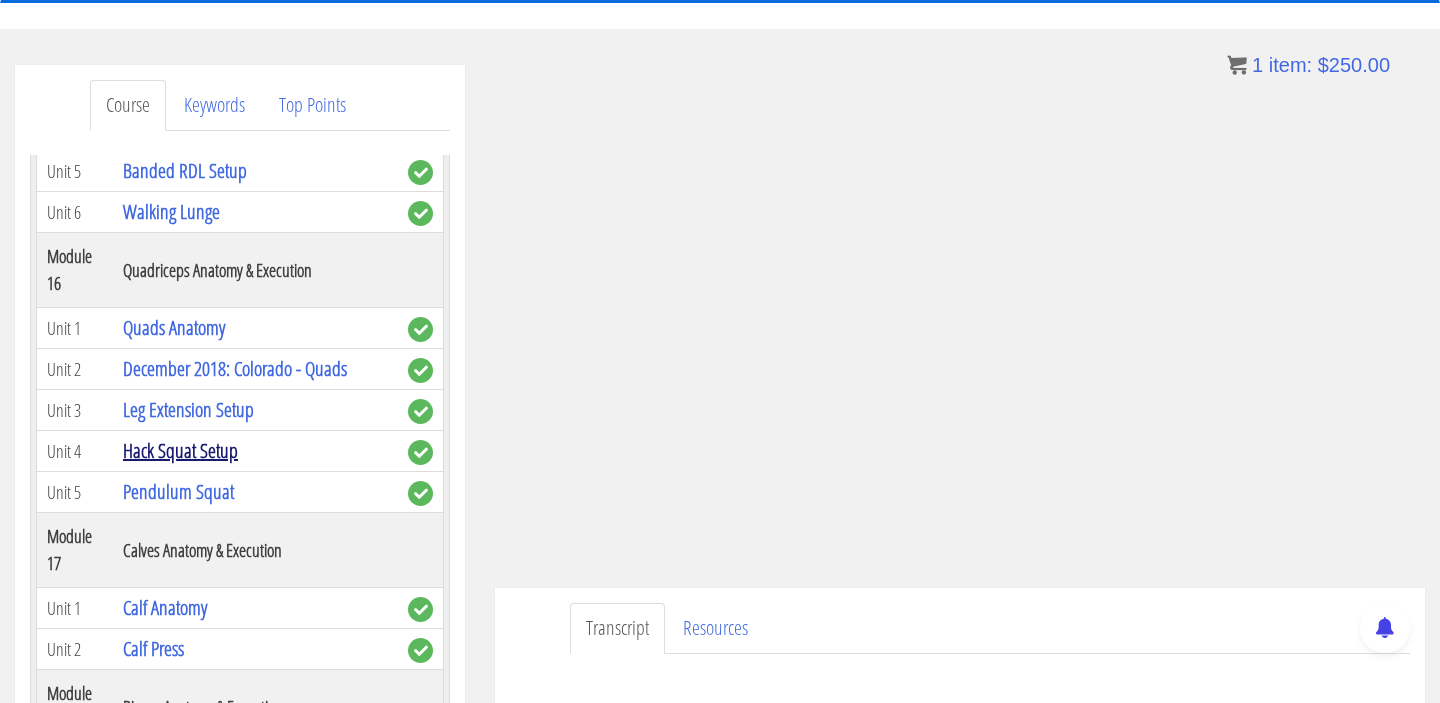 click on "Hack Squat Setup" at bounding box center [180, 450] 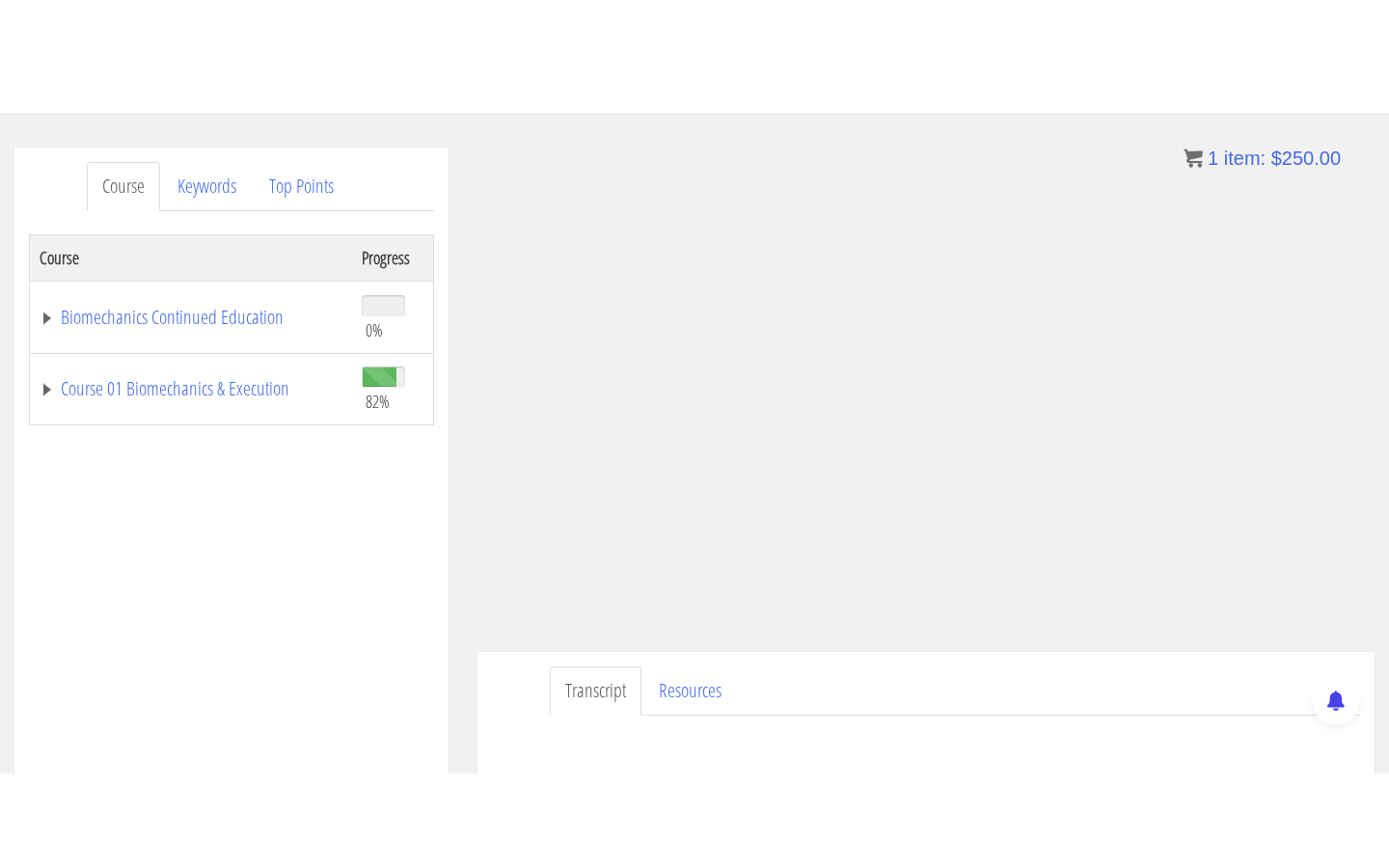 scroll, scrollTop: 203, scrollLeft: 0, axis: vertical 